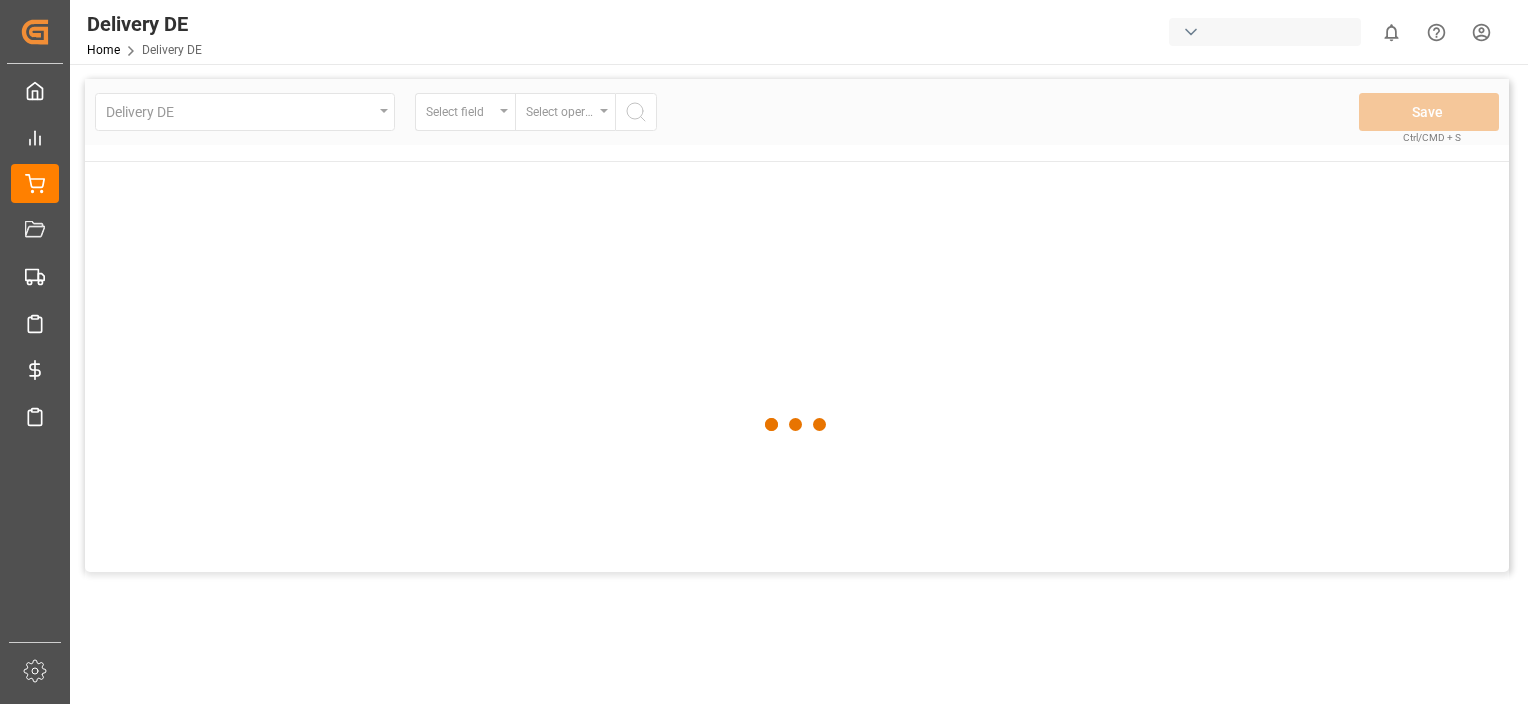 scroll, scrollTop: 0, scrollLeft: 0, axis: both 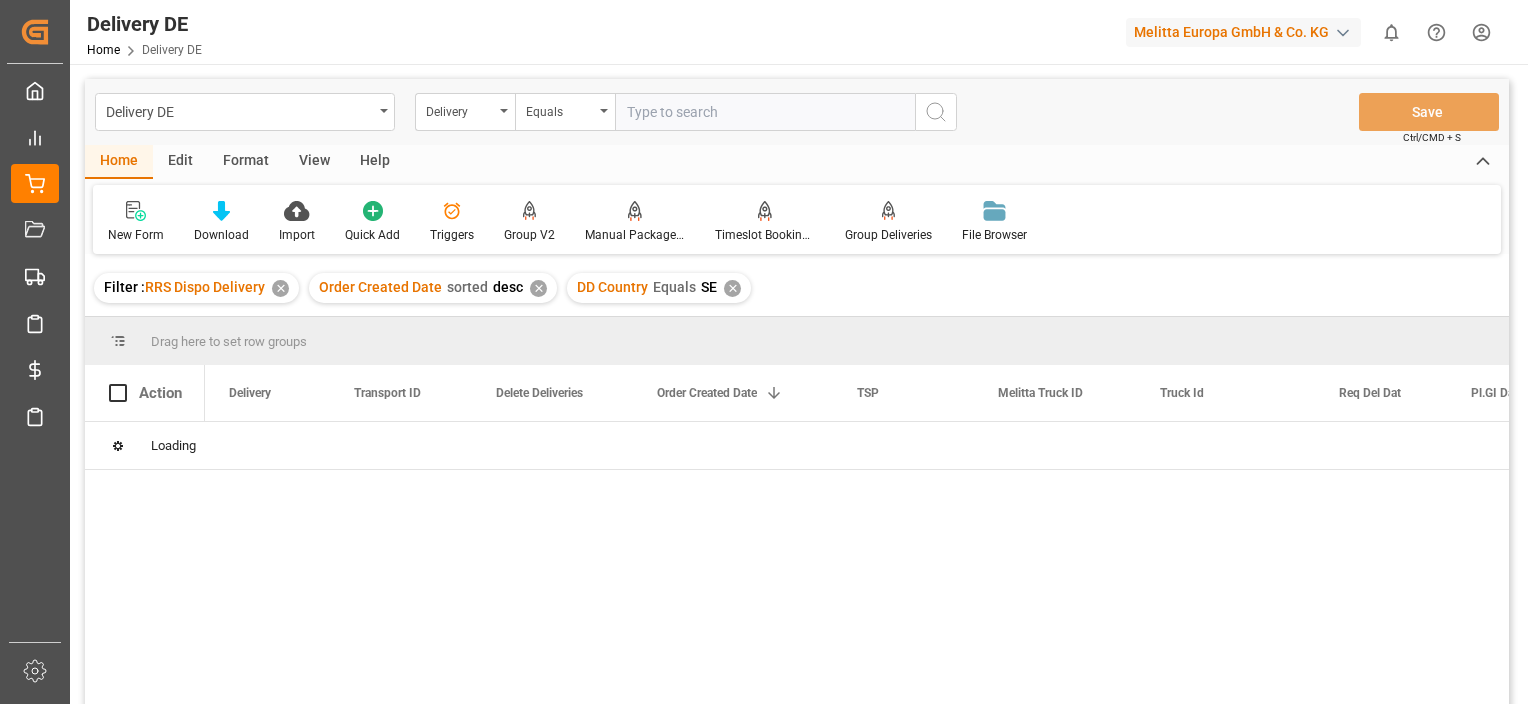 click on "✕" at bounding box center [280, 288] 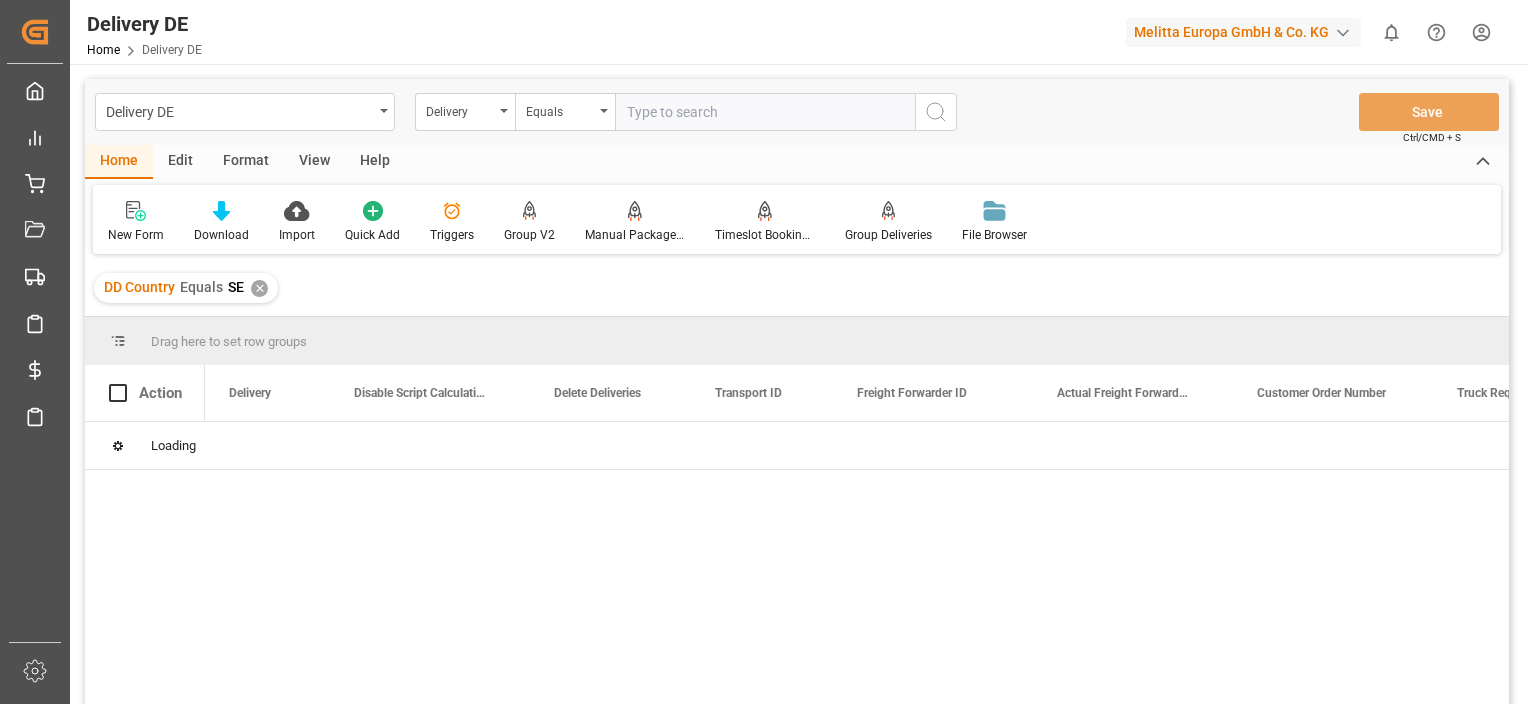 click on "DD Country Equals SE ✕" at bounding box center (186, 288) 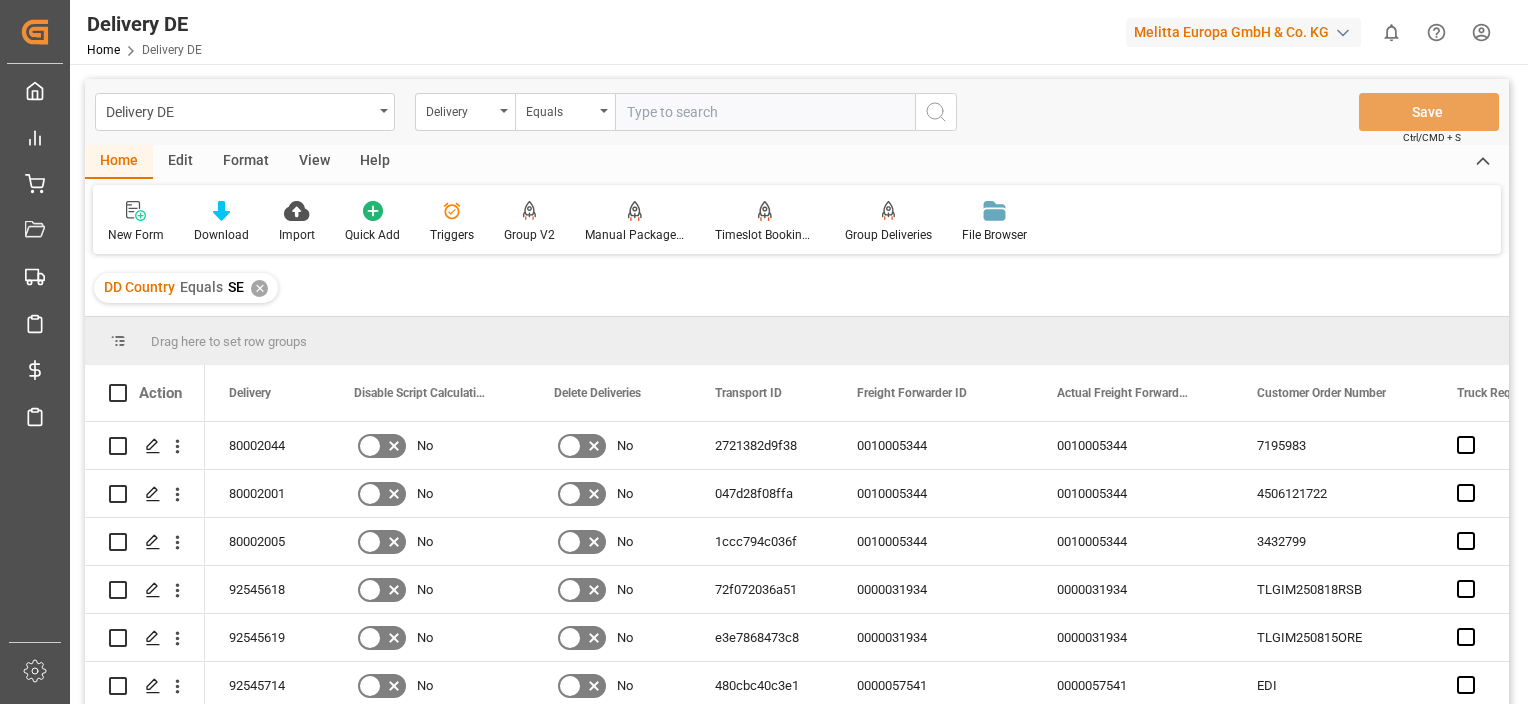 click on "✕" at bounding box center [259, 288] 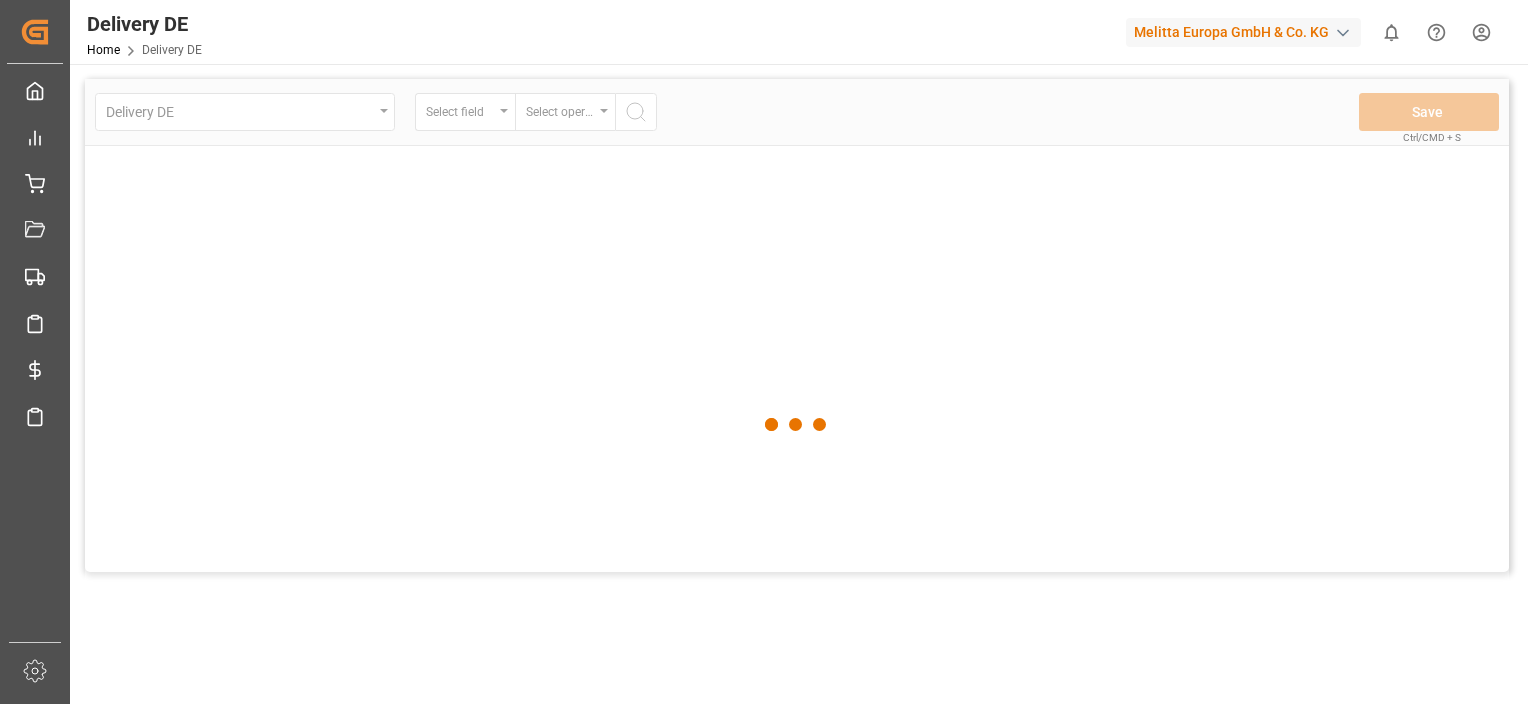 scroll, scrollTop: 0, scrollLeft: 0, axis: both 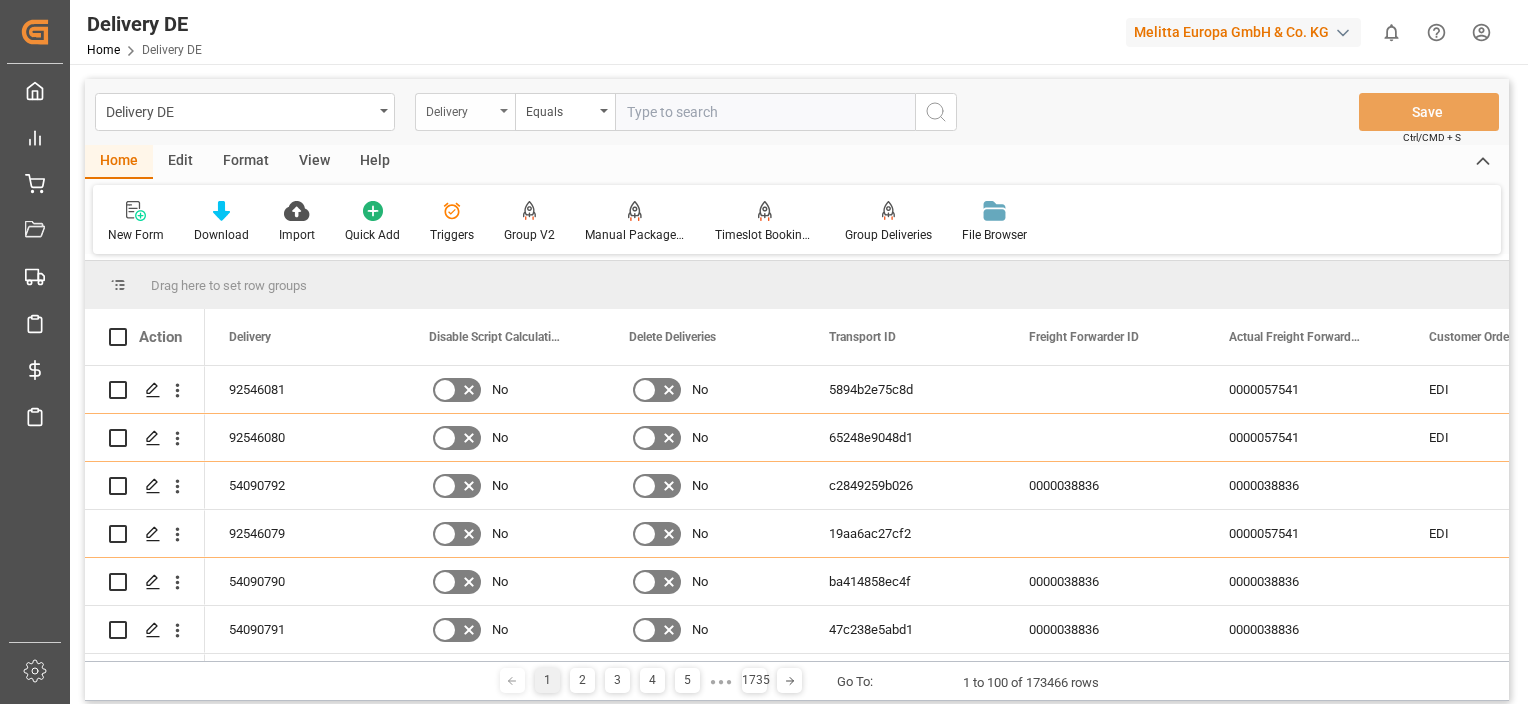 click on "Delivery" at bounding box center (460, 109) 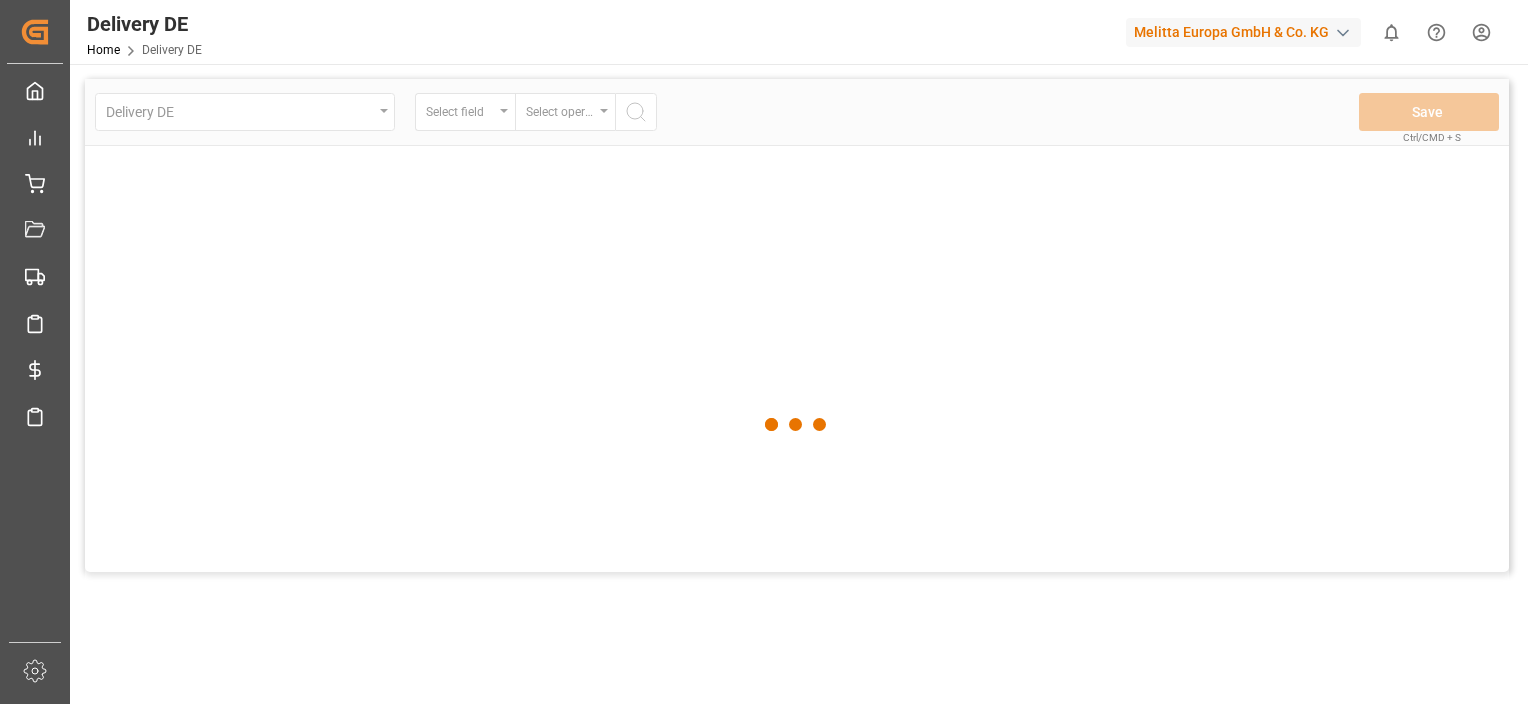 scroll, scrollTop: 0, scrollLeft: 0, axis: both 